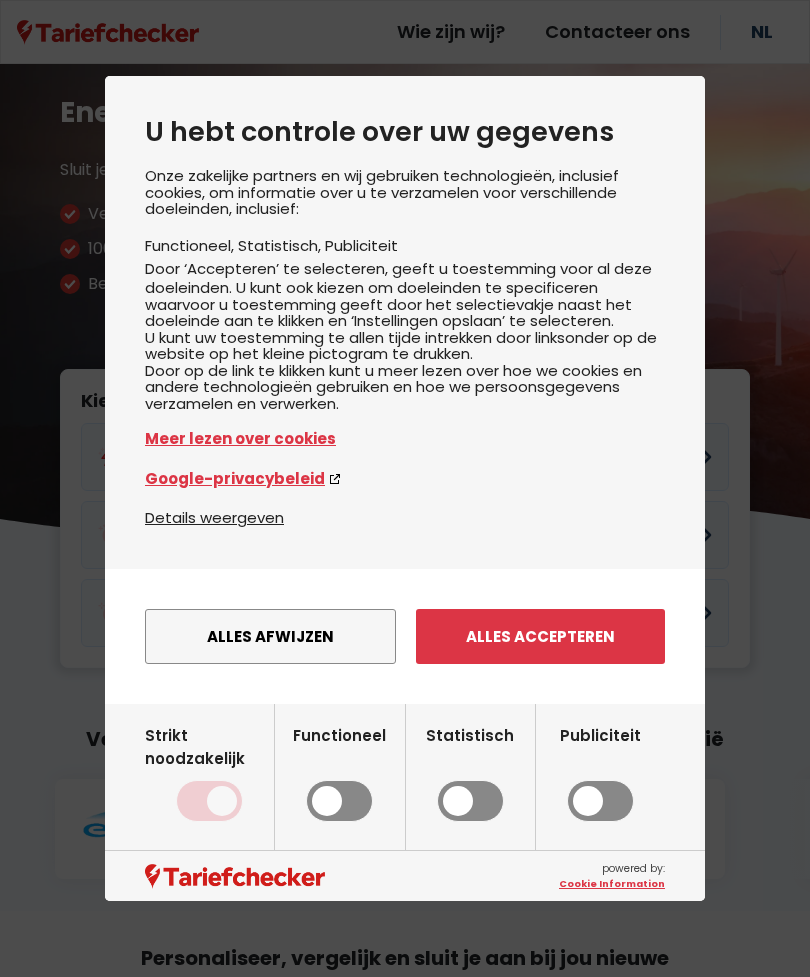 scroll, scrollTop: 0, scrollLeft: 0, axis: both 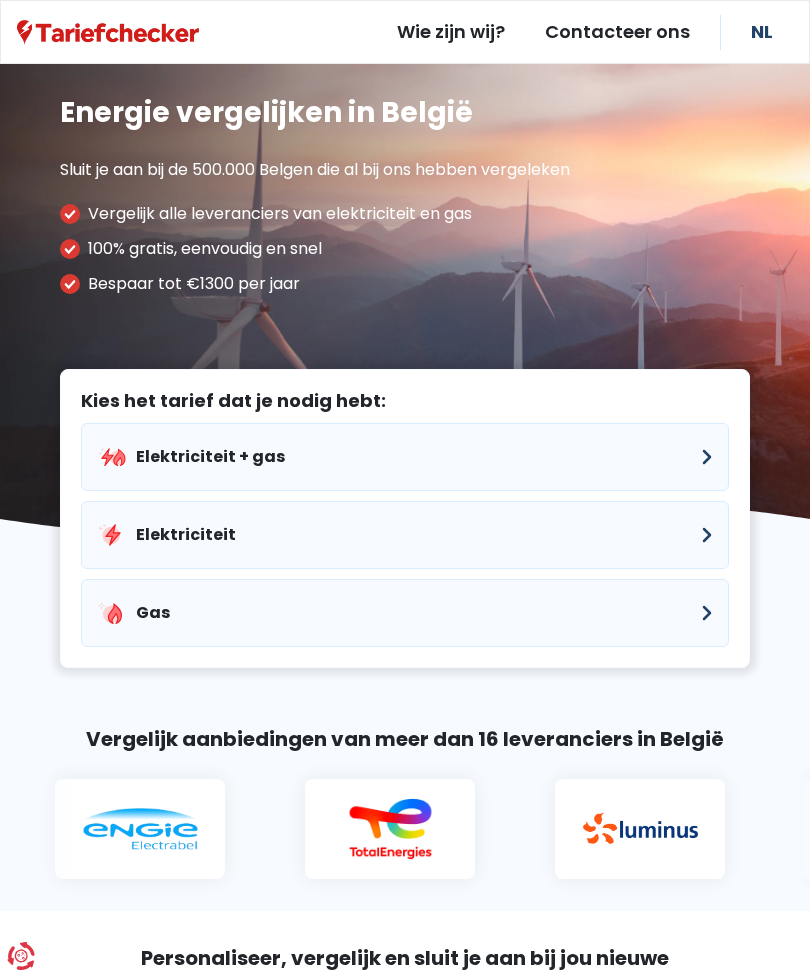 click on "Elektriciteit + gas" at bounding box center [405, 457] 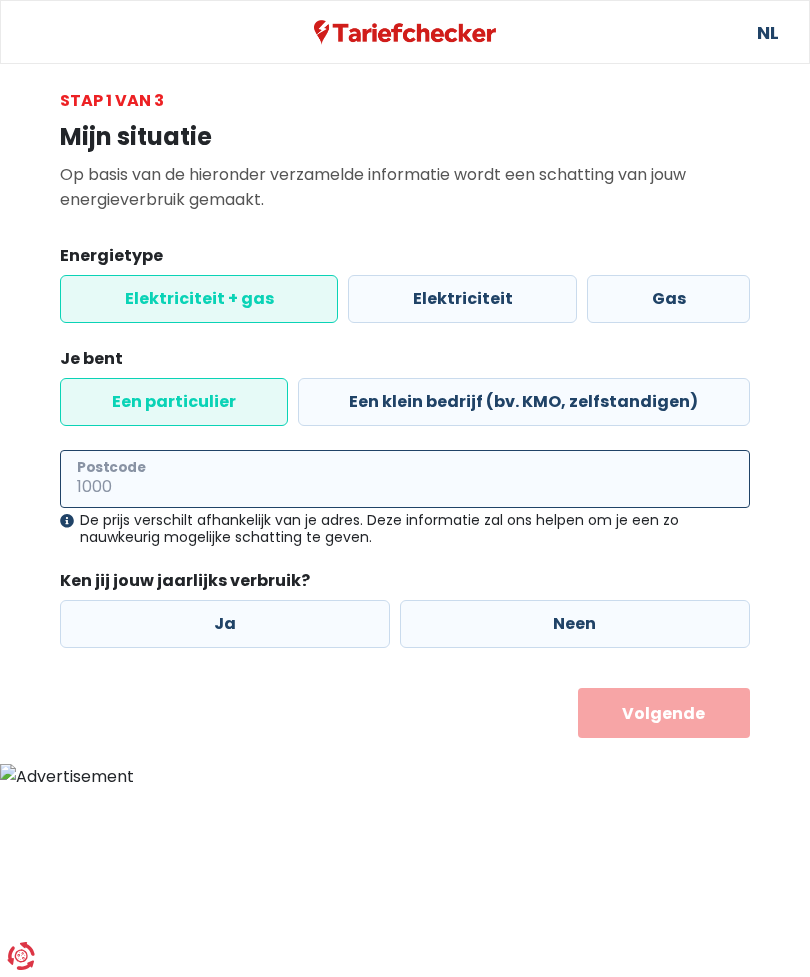 click on "Postcode" at bounding box center (405, 479) 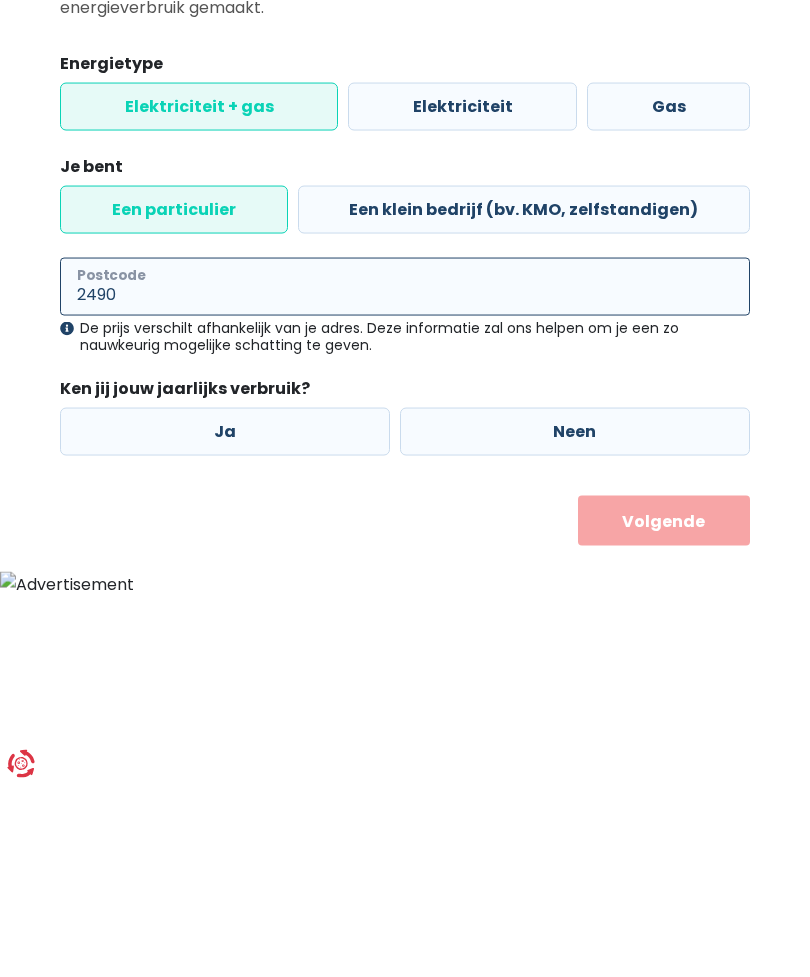 type on "2490" 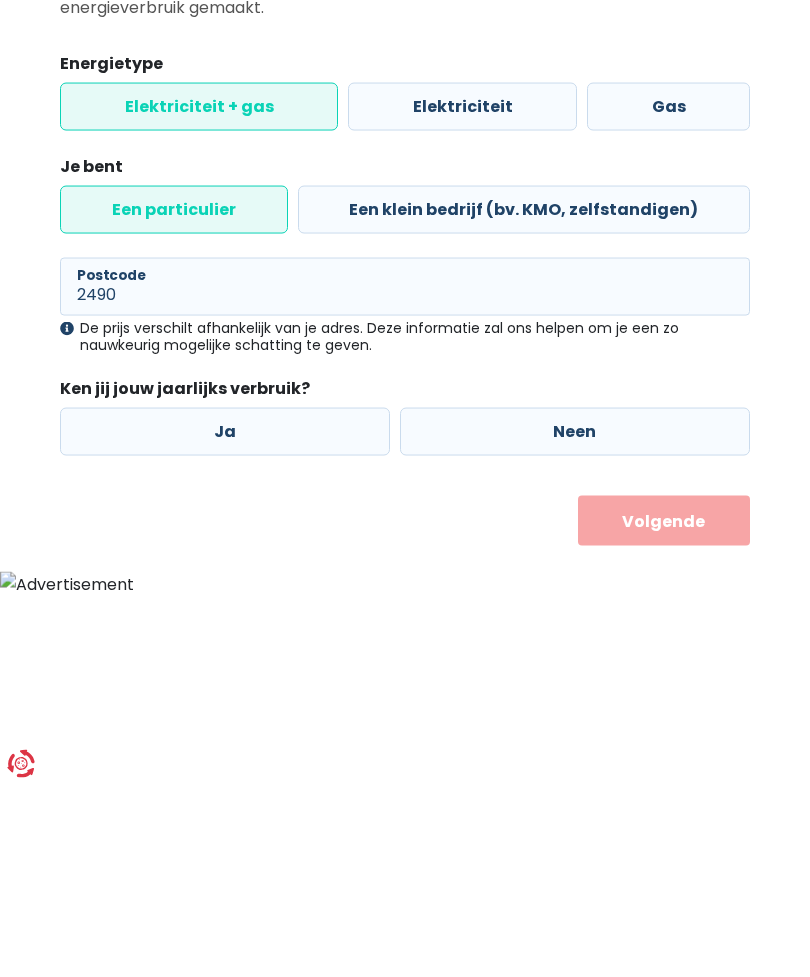 click on "Ja" at bounding box center (225, 624) 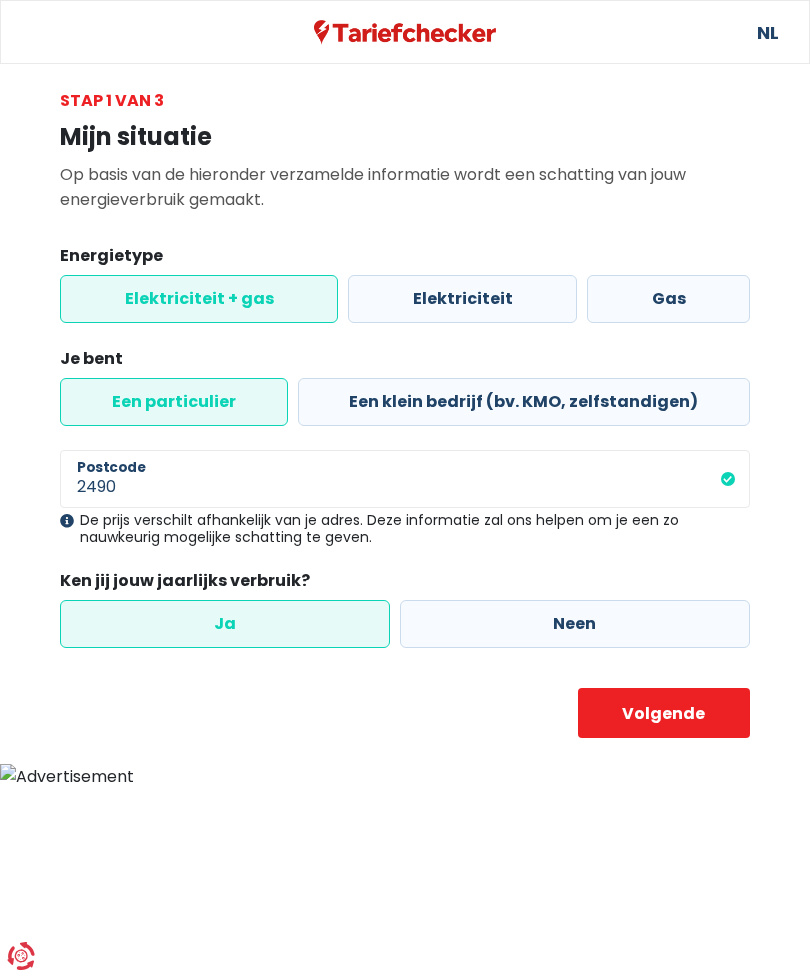 click on "Volgende" at bounding box center (664, 713) 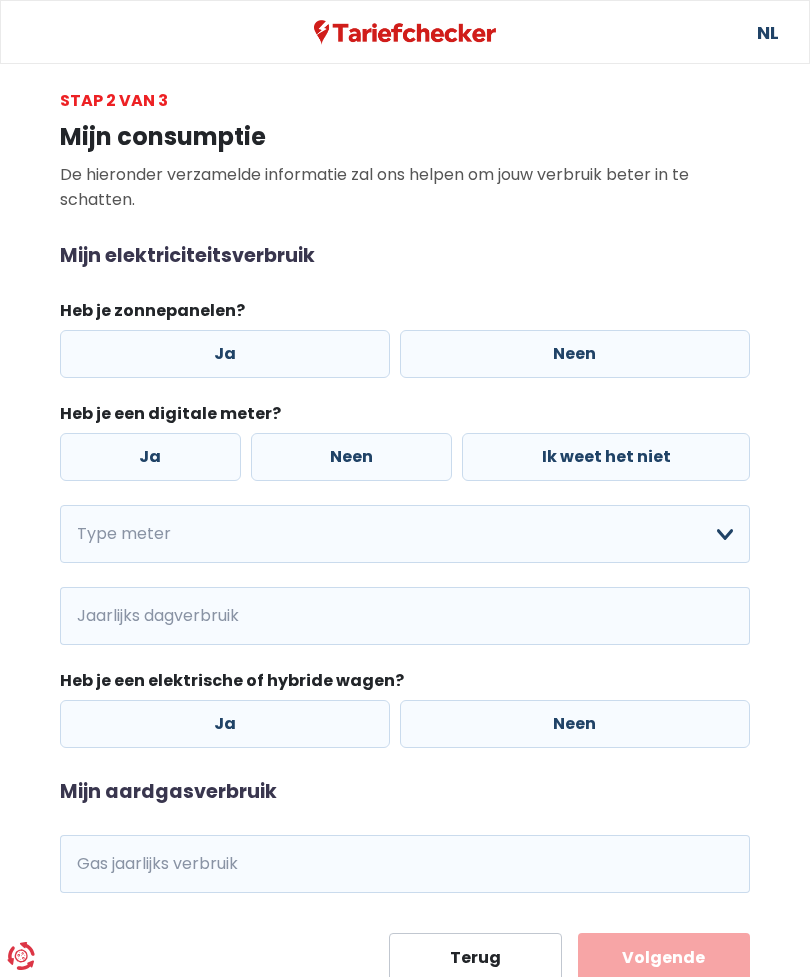 click on "Ja" at bounding box center (225, 354) 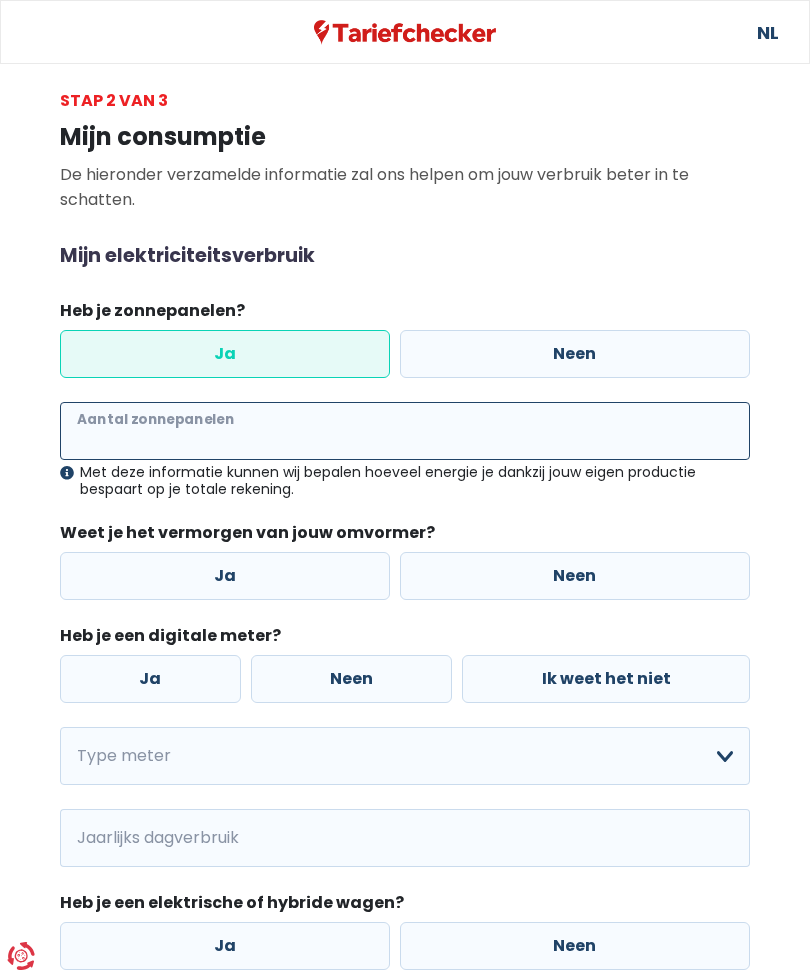 click on "Aantal zonnepanelen" at bounding box center [405, 431] 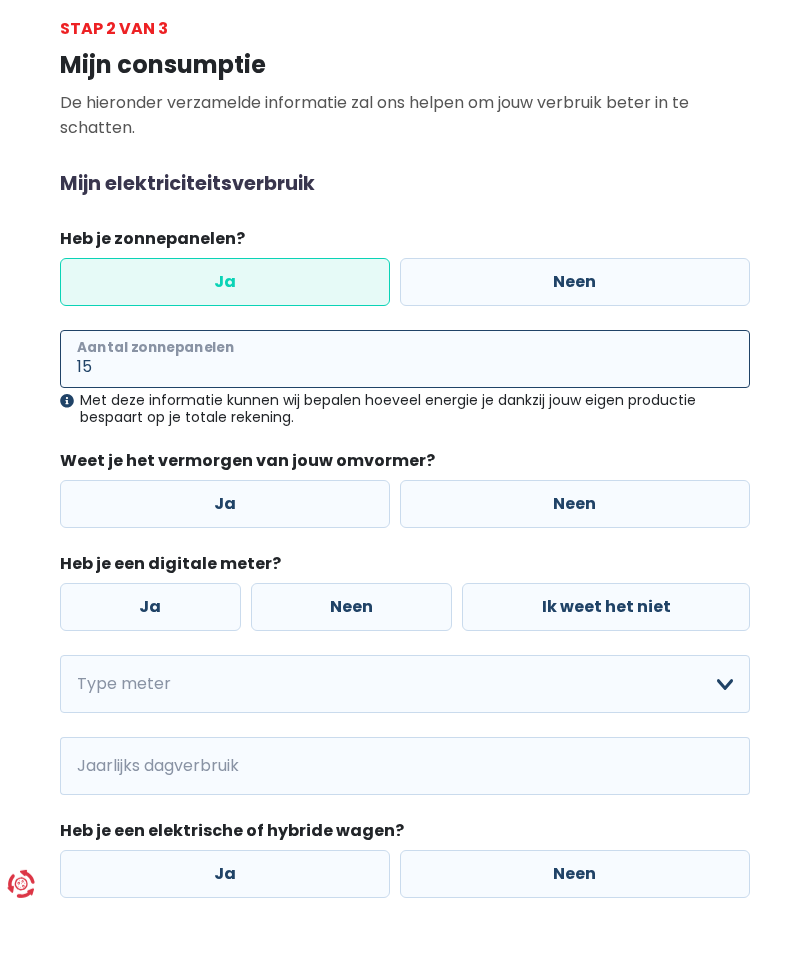type on "15" 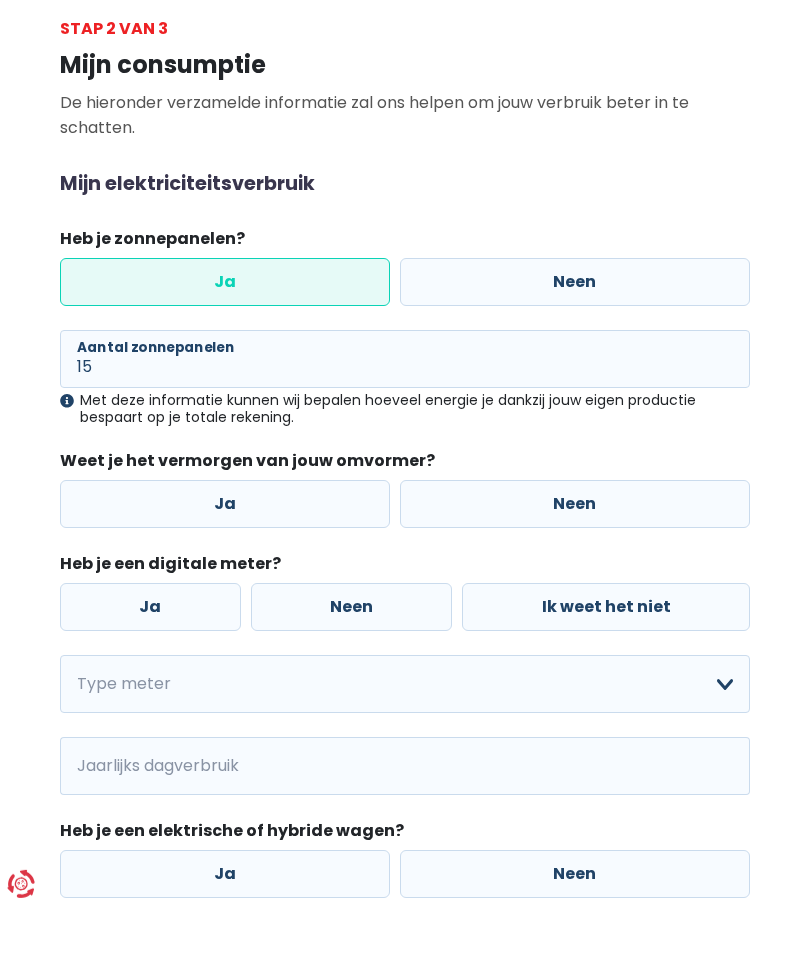 click on "Ja" at bounding box center [225, 576] 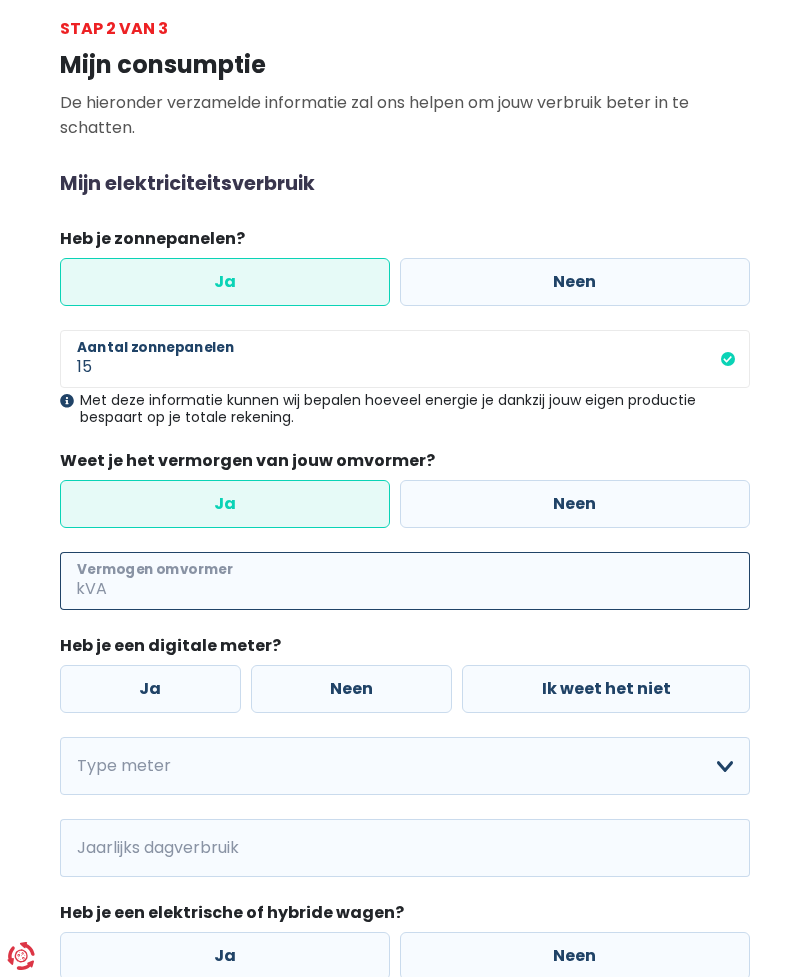 click on "Vermogen omvormer" at bounding box center (430, 581) 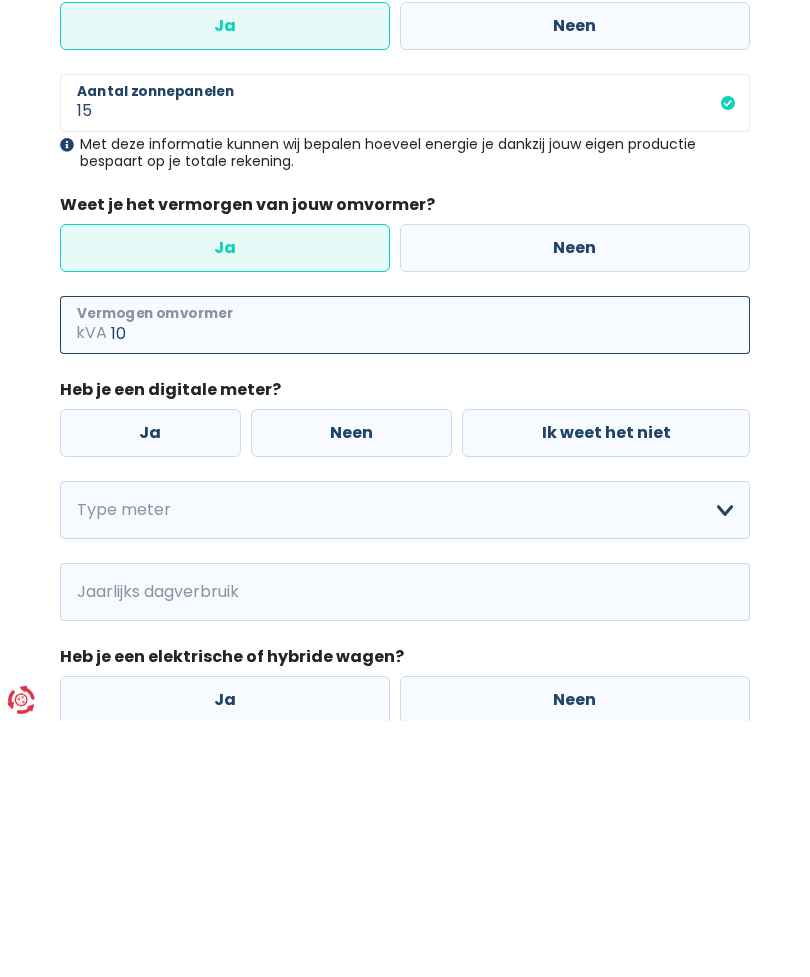 type on "10" 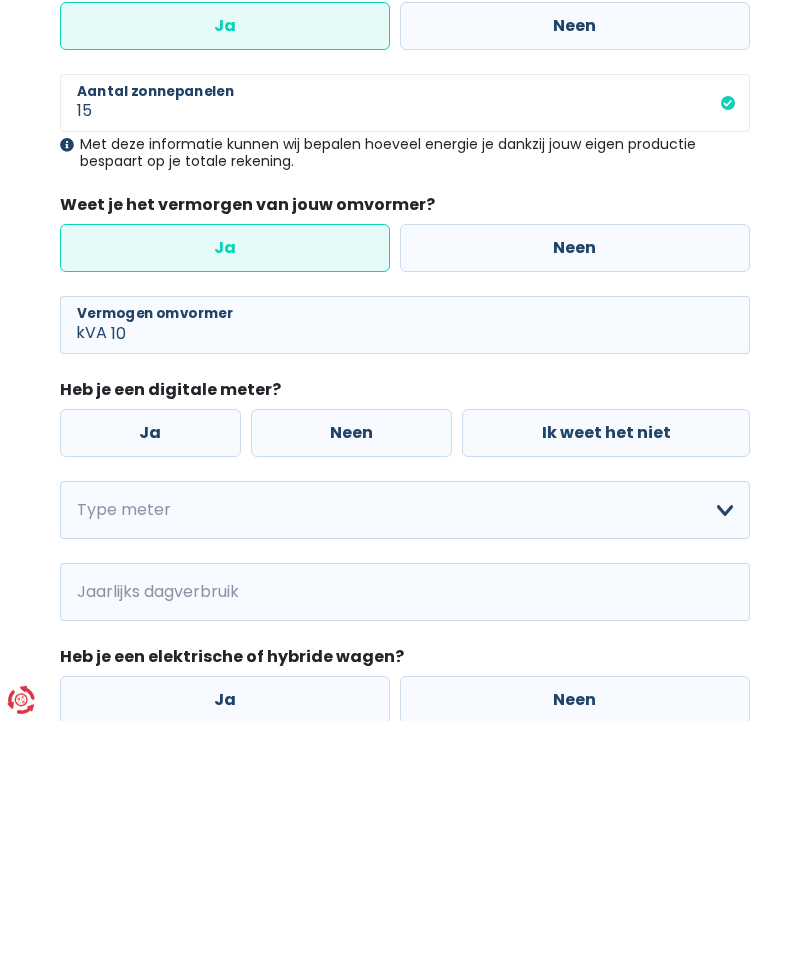 click on "Ja" at bounding box center (150, 689) 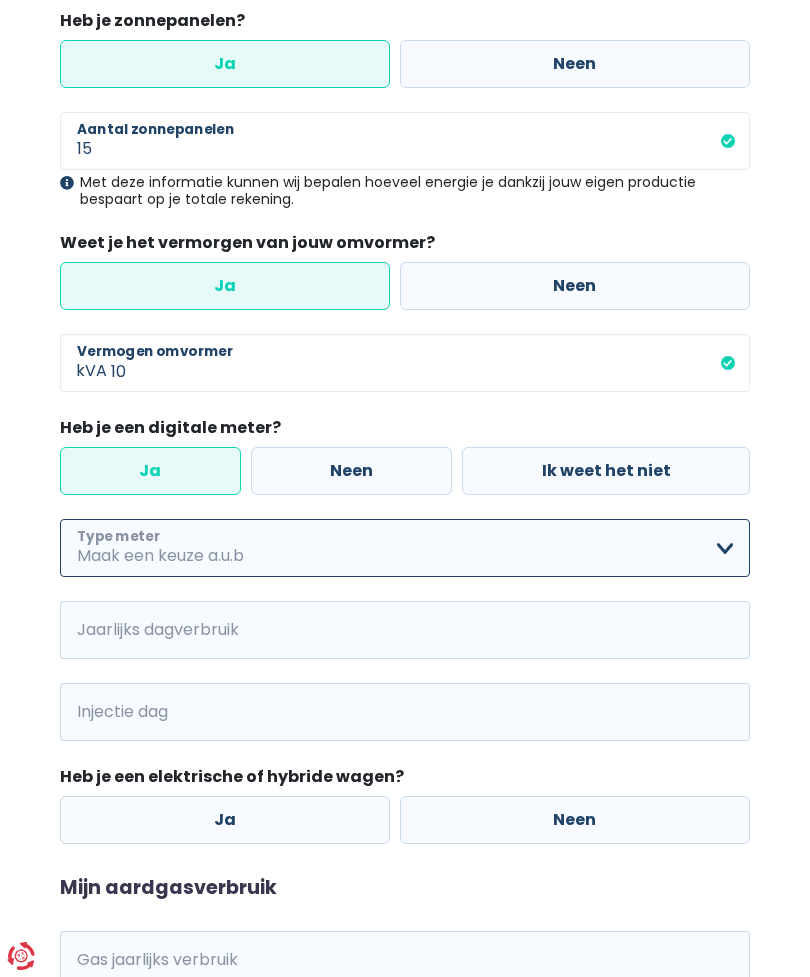 click on "Enkelvoudig Tweevoudig Enkelvoudig + uitsluitend nachttarief Tweevoudig + uitsluitend nachttarief Ik weet het niet
Maak een keuze a.u.b" at bounding box center [405, 548] 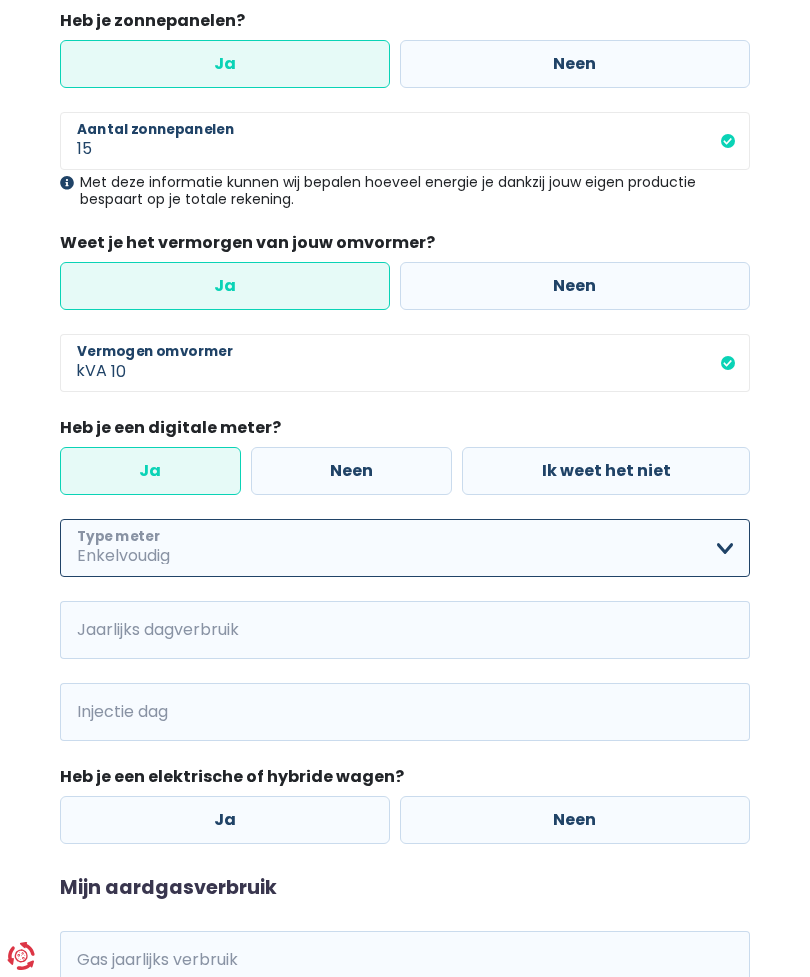 select on "day_single_rate" 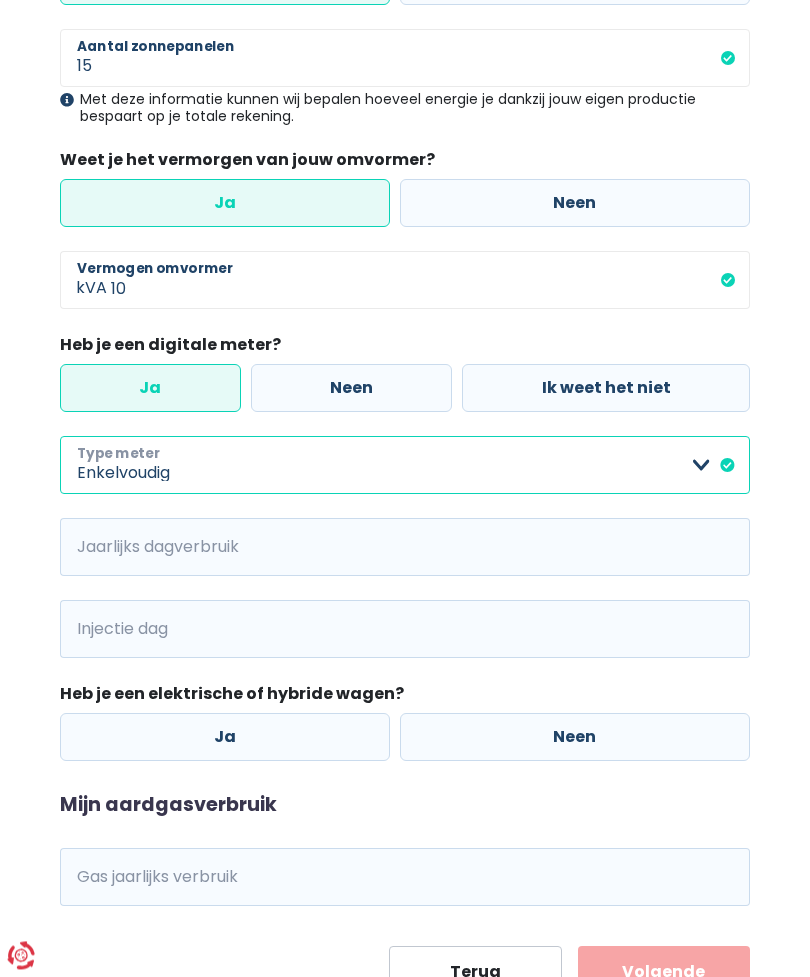 scroll, scrollTop: 372, scrollLeft: 0, axis: vertical 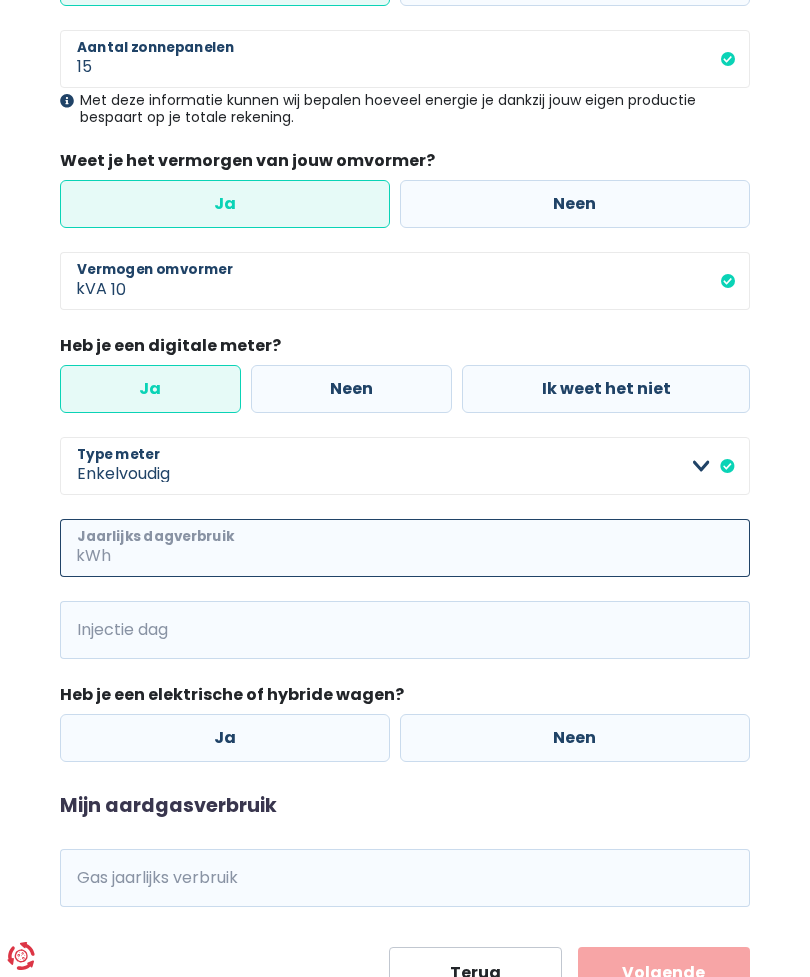 click on "Jaarlijks dagverbruik" at bounding box center (432, 548) 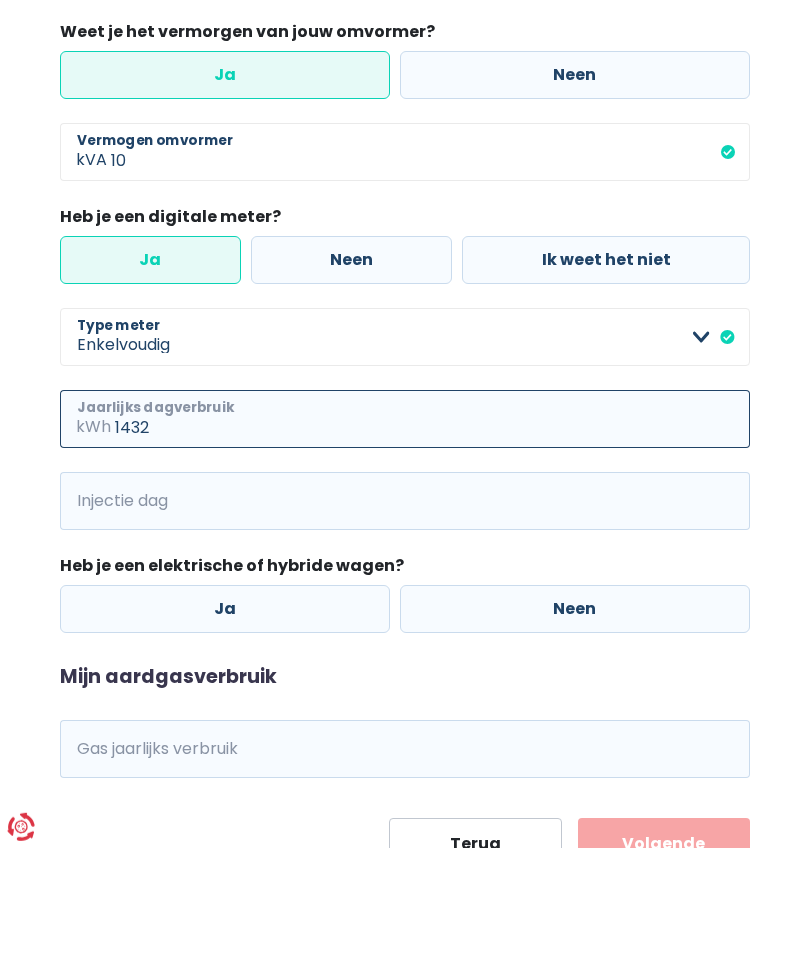 type on "1432" 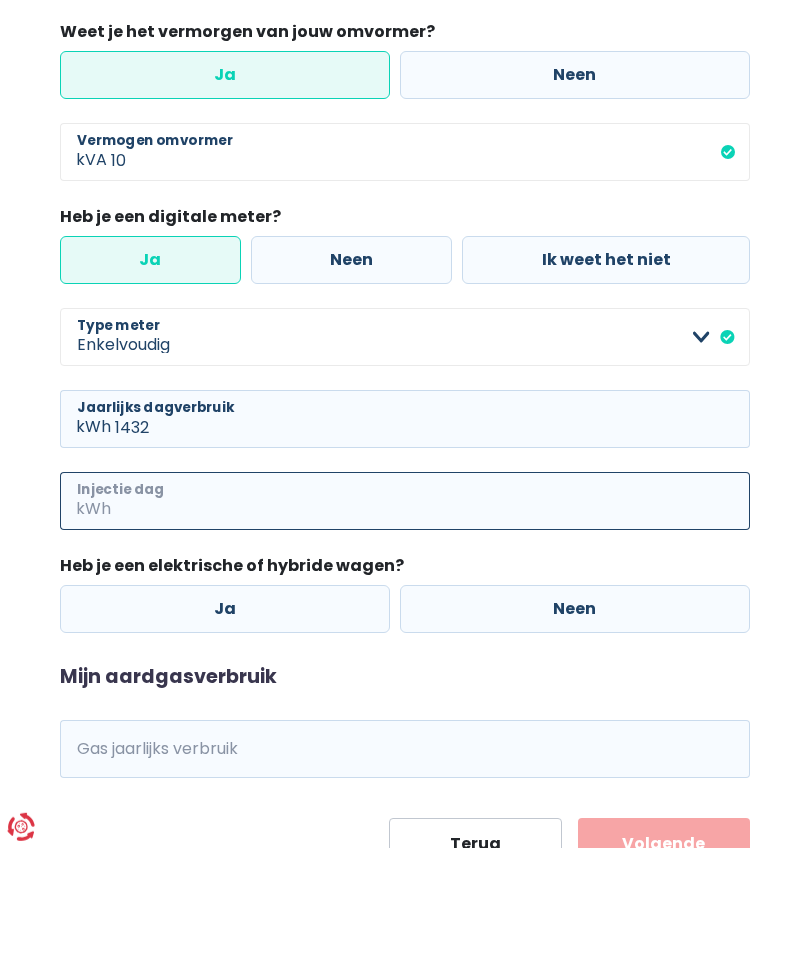 click on "Injectie dag" at bounding box center (432, 630) 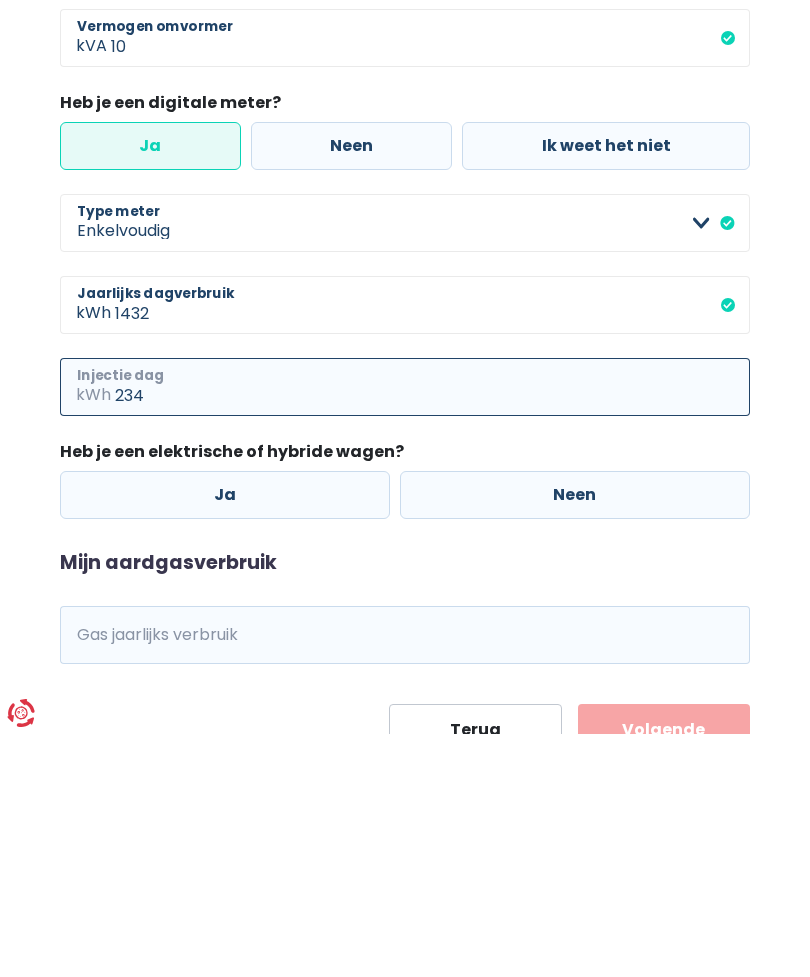 type on "234" 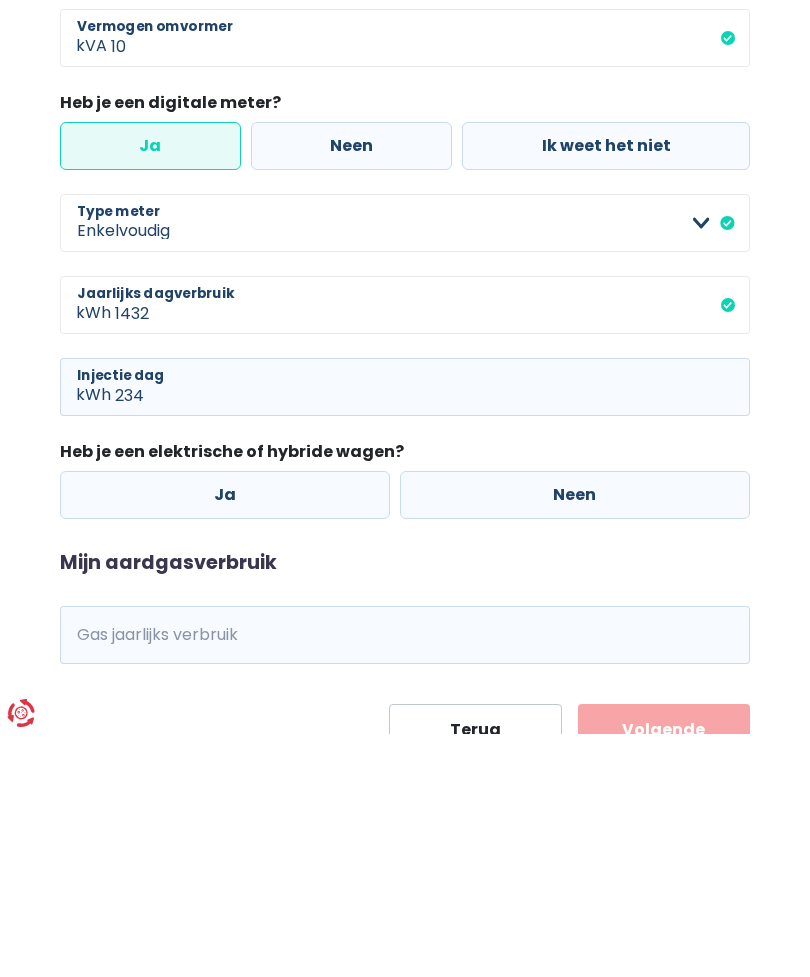 click on "Neen" at bounding box center [575, 738] 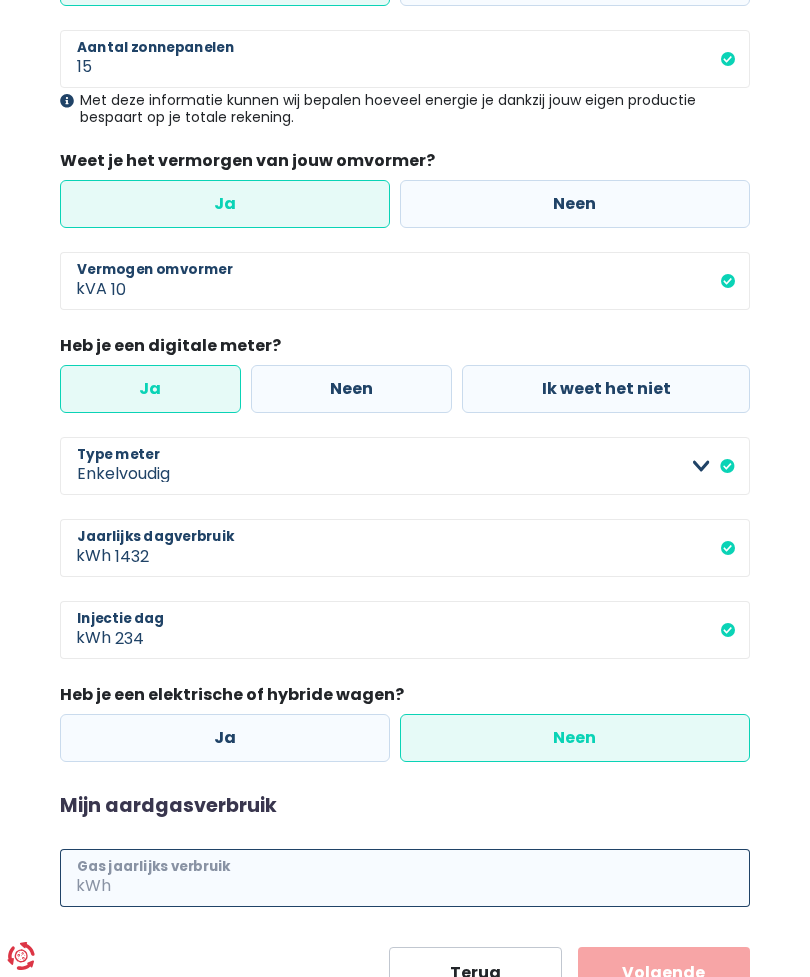 click on "Gas jaarlijks verbruik" at bounding box center (432, 878) 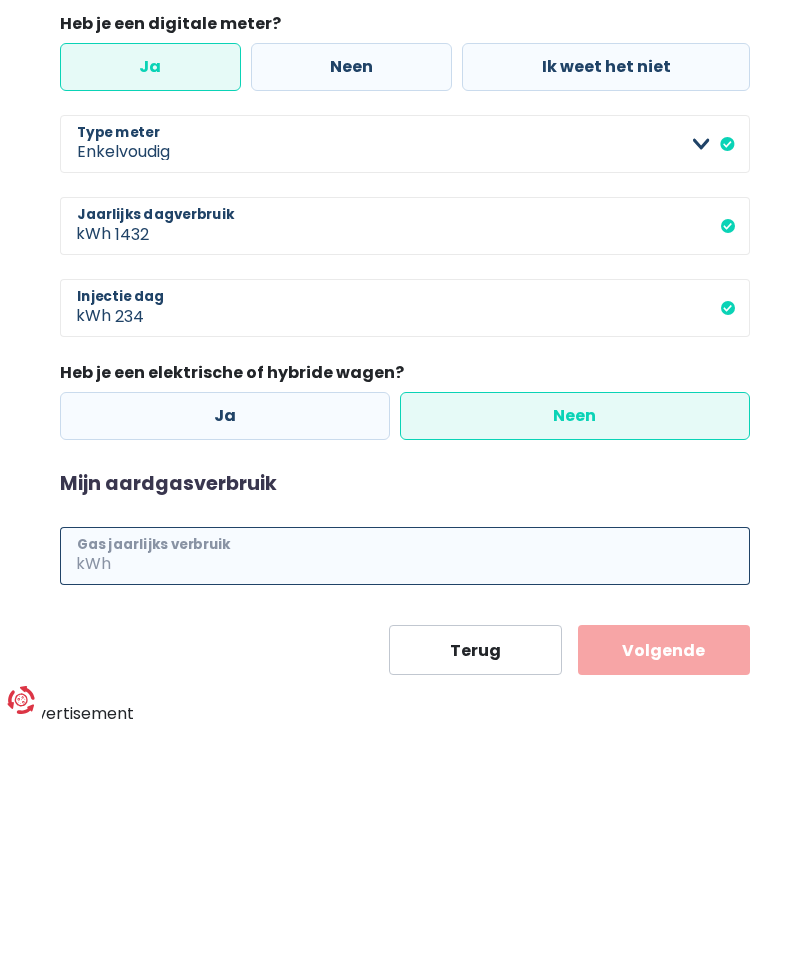 type on "2" 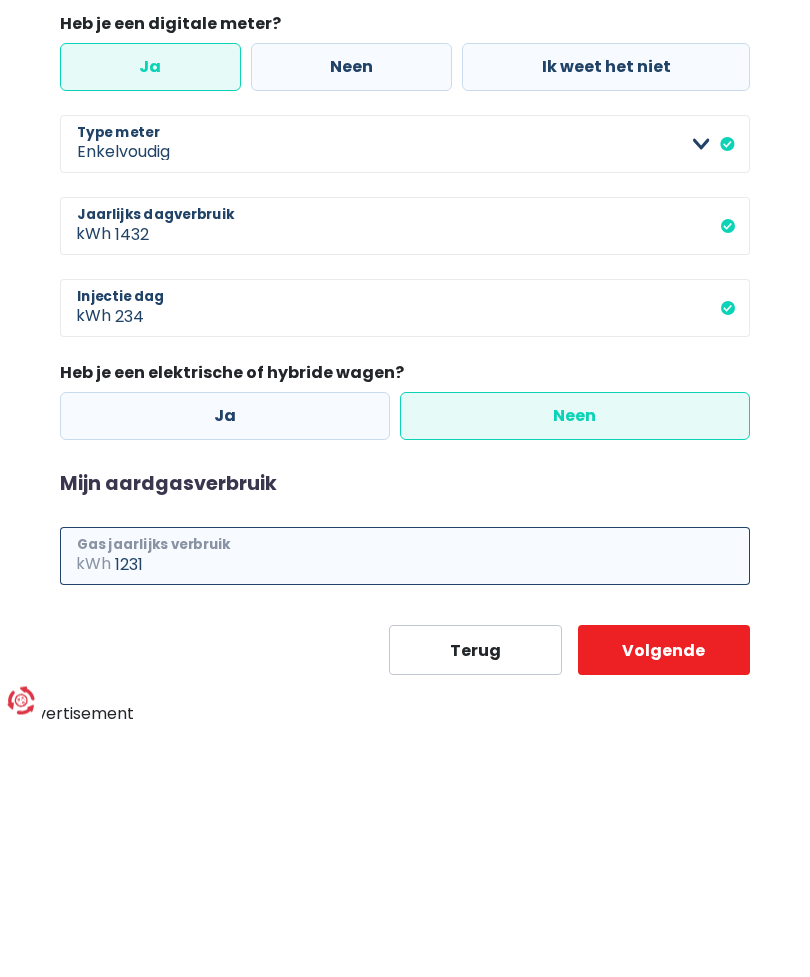 type on "1231" 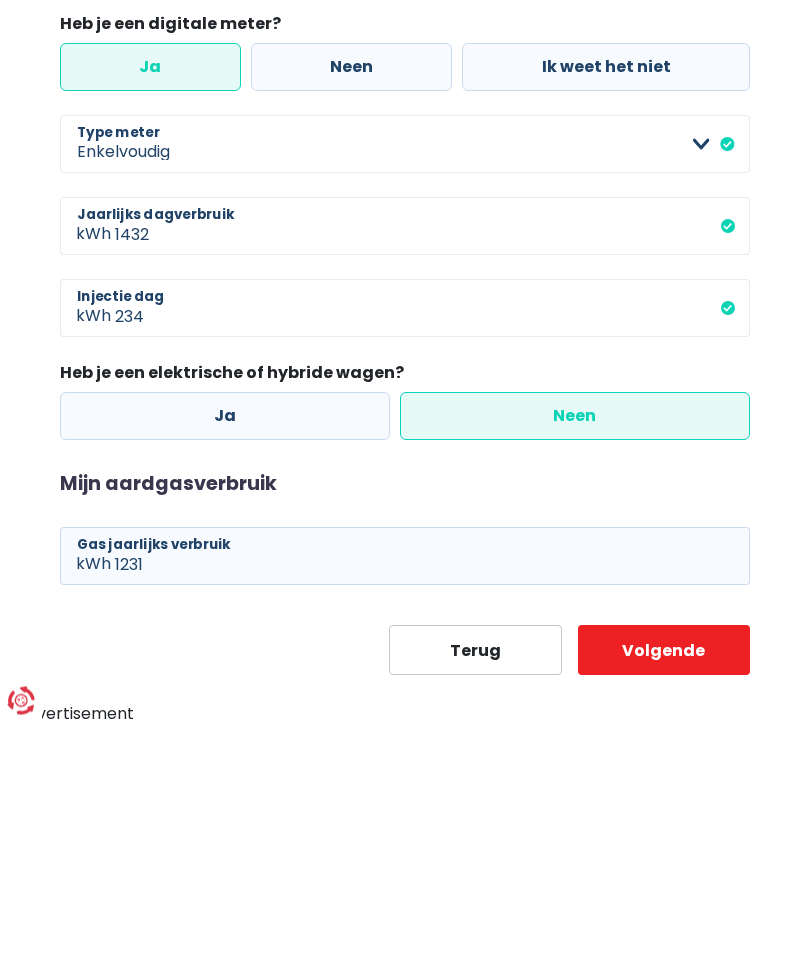 click on "Volgende" at bounding box center (664, 906) 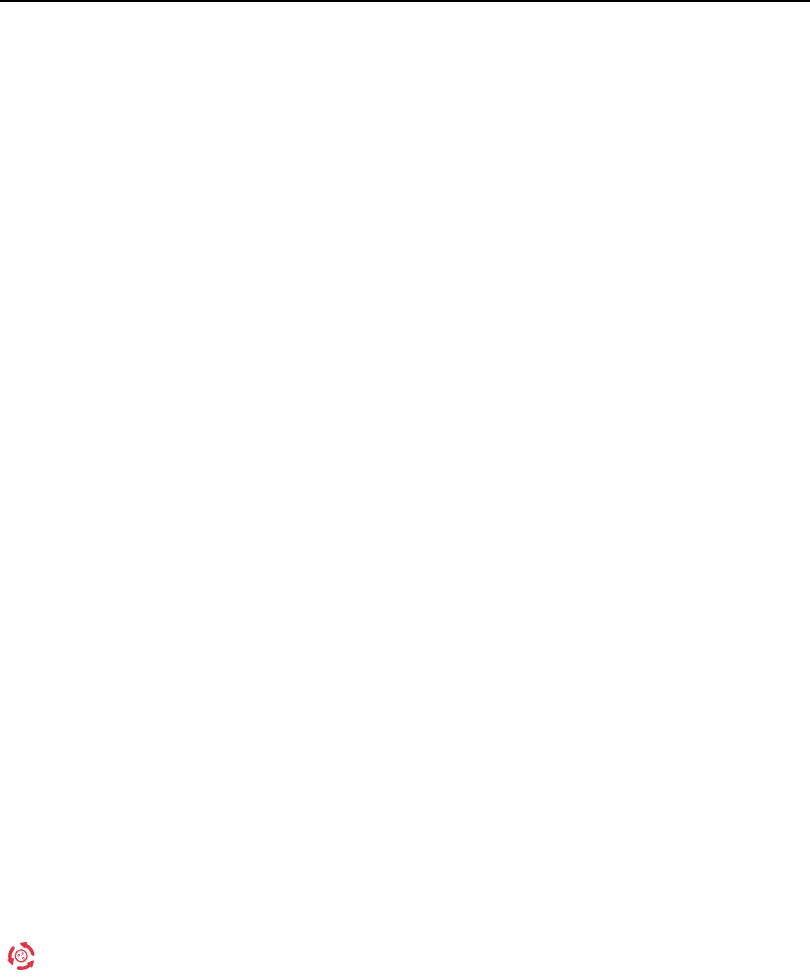 scroll, scrollTop: 0, scrollLeft: 0, axis: both 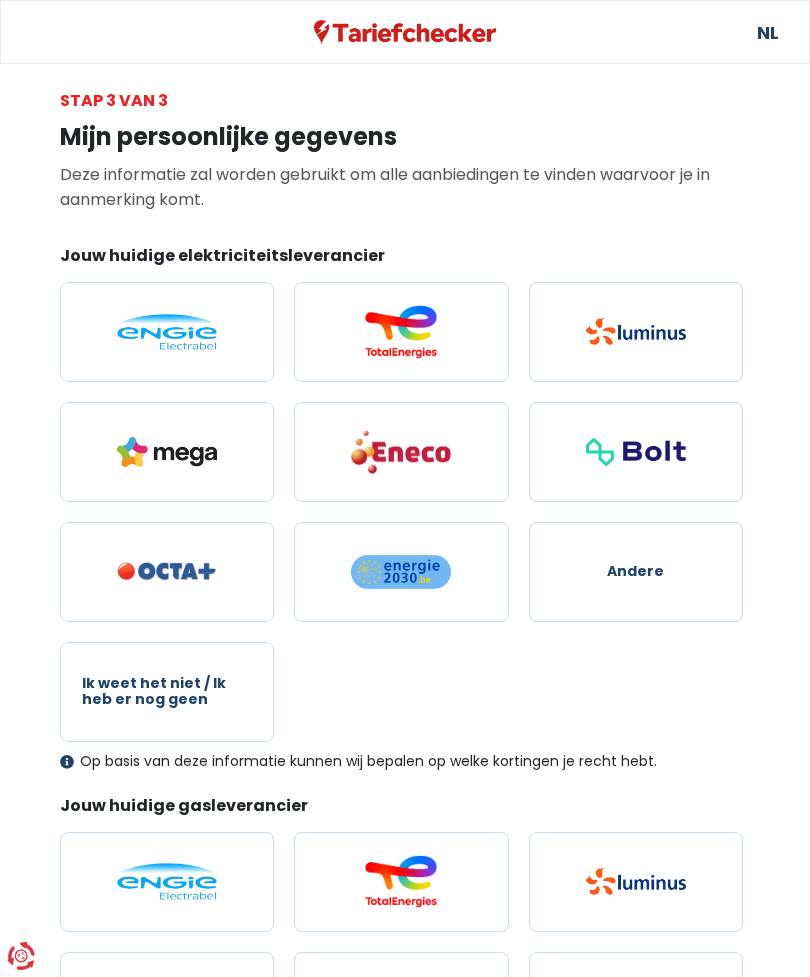 click at bounding box center [167, 332] 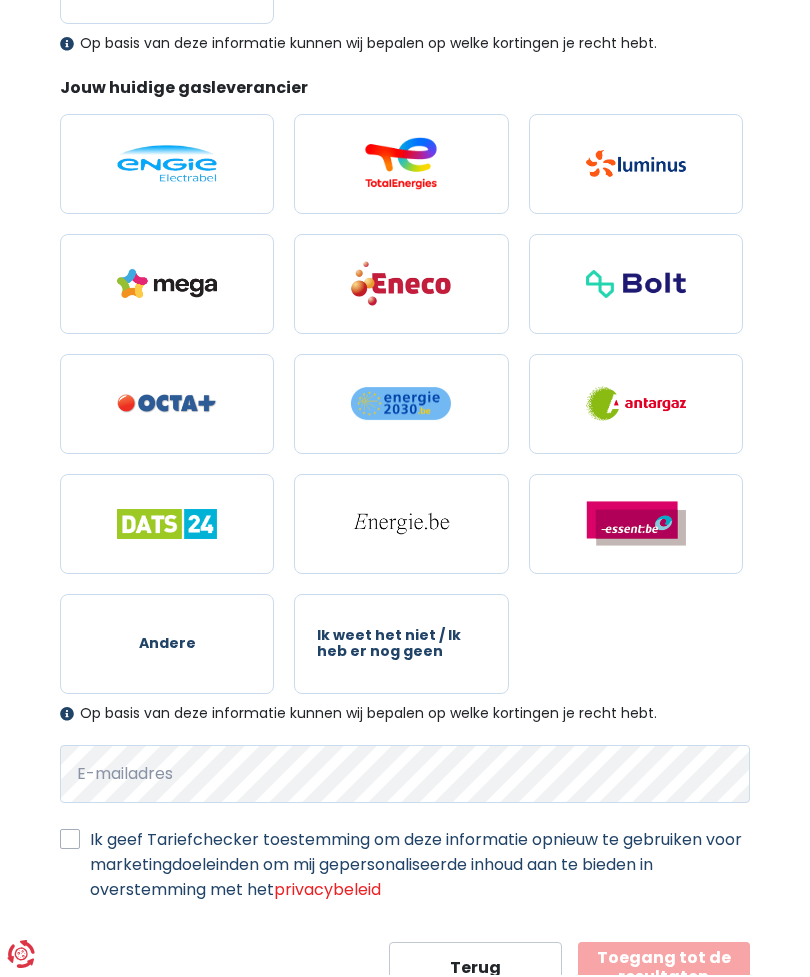 scroll, scrollTop: 711, scrollLeft: 0, axis: vertical 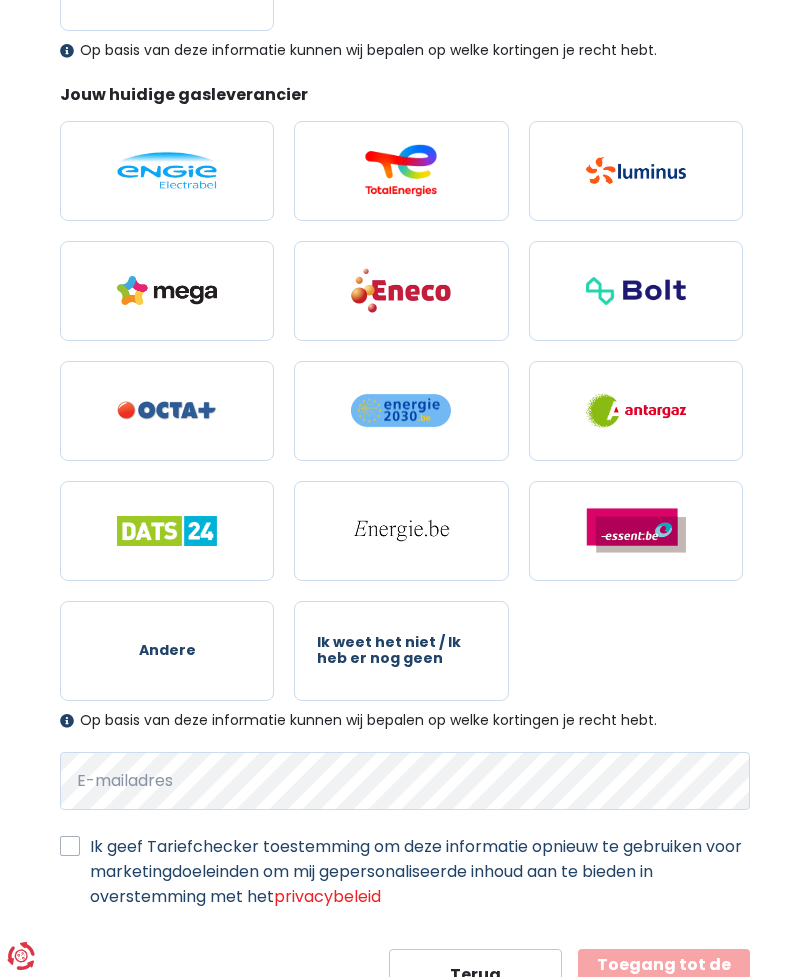 click on "Ik geef Tariefchecker toestemming om deze informatie opnieuw te gebruiken voor marketingdoeleinden om mij gepersonaliseerde inhoud aan te bieden in overstemming met het
privacybeleid" at bounding box center [420, 871] 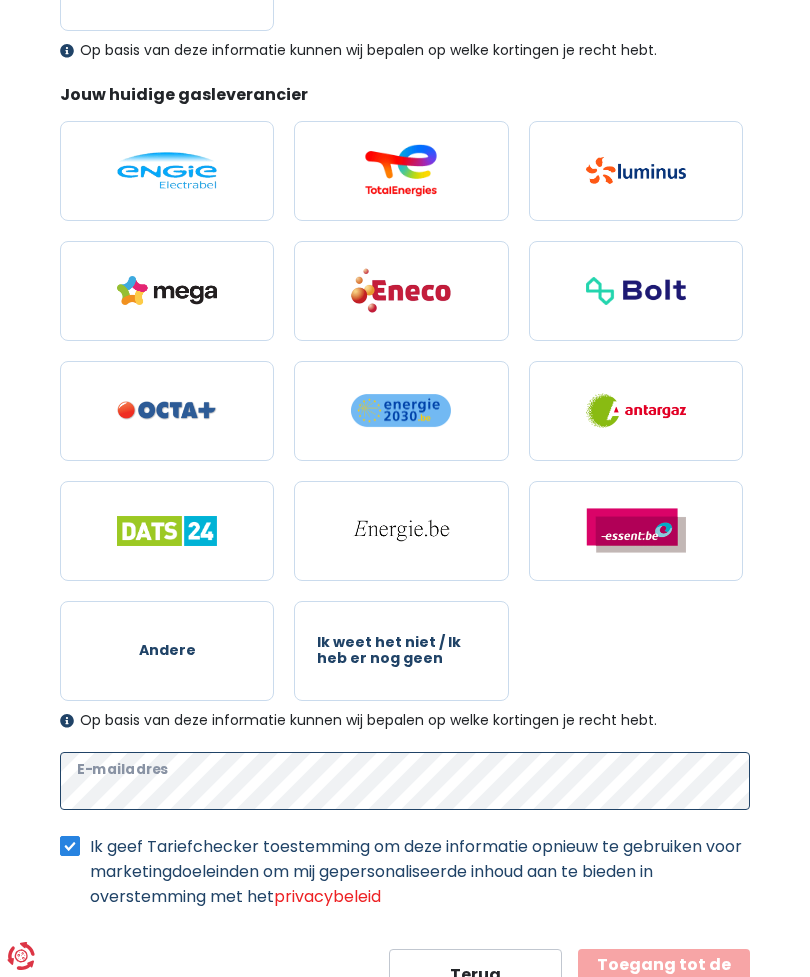 scroll, scrollTop: 780, scrollLeft: 0, axis: vertical 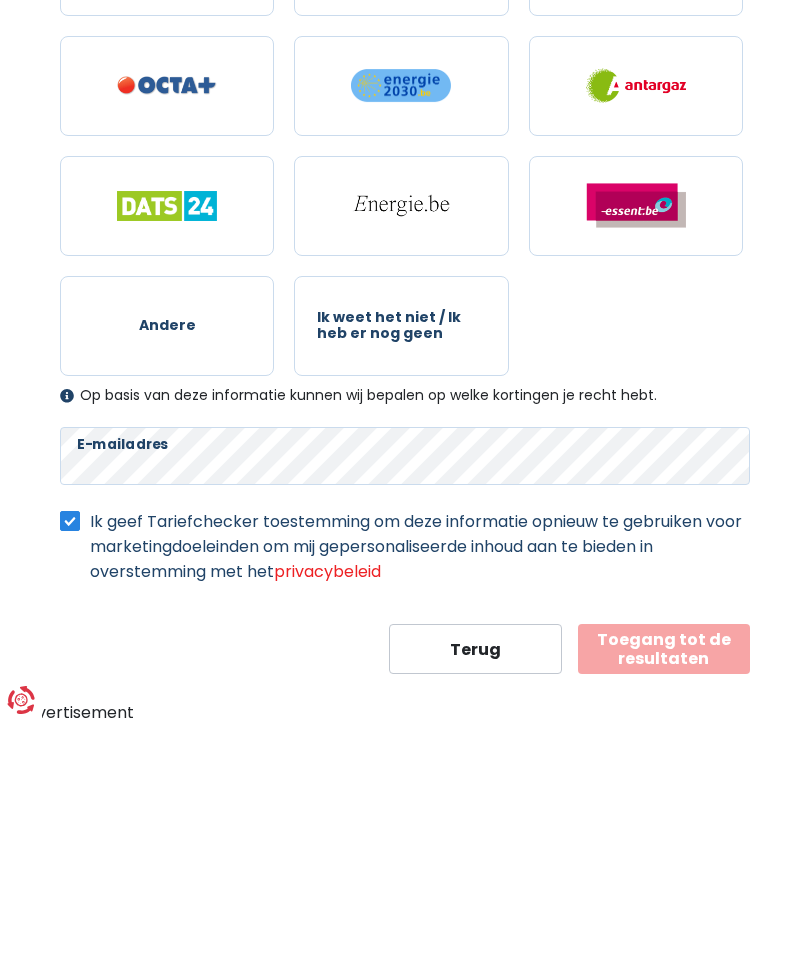 click on "Stap 3 van 3
Mijn persoonlijke gegevens
Deze informatie zal worden gebruikt om alle aanbiedingen te vinden waarvoor je in aanmerking komt.
Jouw huidige elektriciteitsleverancier
Andere
Ik weet het niet / Ik heb er nog geen
Op basis van deze informatie kunnen wij bepalen op welke kortingen je recht hebt.
Jouw huidige gasleverancier
Andere
Ik weet het niet / Ik heb er nog geen
Op basis van deze informatie kunnen wij bepalen op welke kortingen je recht hebt.
E-mailadres
Ik geef Tariefchecker toestemming om deze informatie opnieuw te gebruiken voor marketingdoeleinden om mij gepersonaliseerde inhoud aan te bieden in overstemming met het
privacybeleid
Terug
Toegang tot de resultaten" at bounding box center [405, 119] 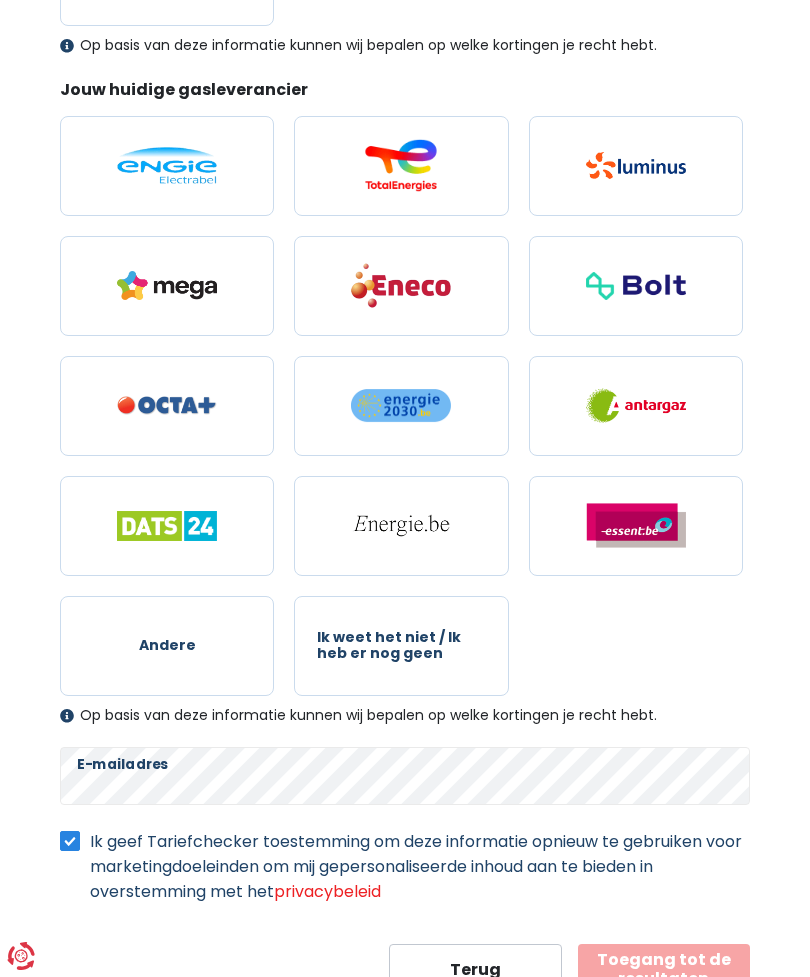 click on "Toegang tot de resultaten" at bounding box center [664, 969] 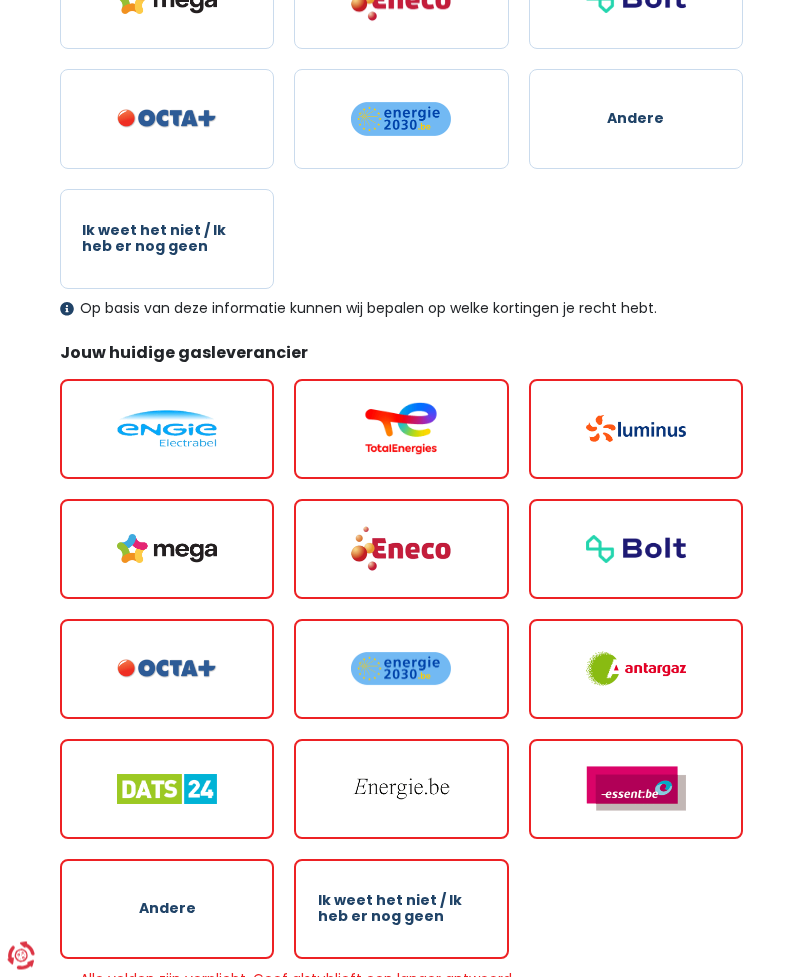 scroll, scrollTop: 452, scrollLeft: 0, axis: vertical 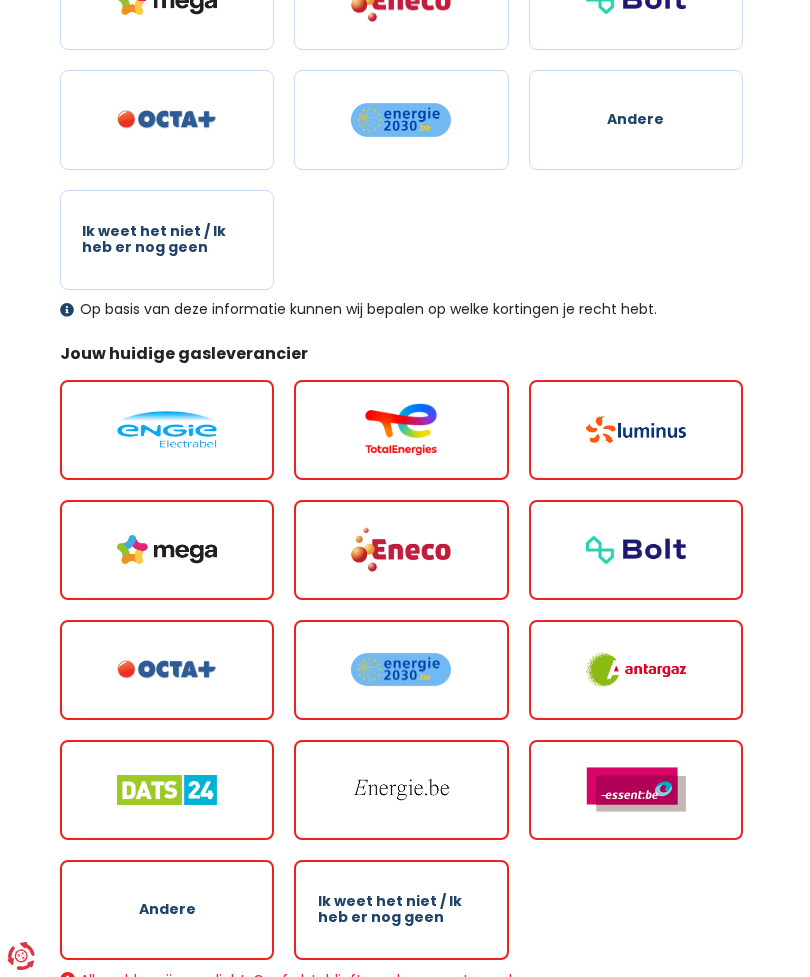 click at bounding box center [167, 429] 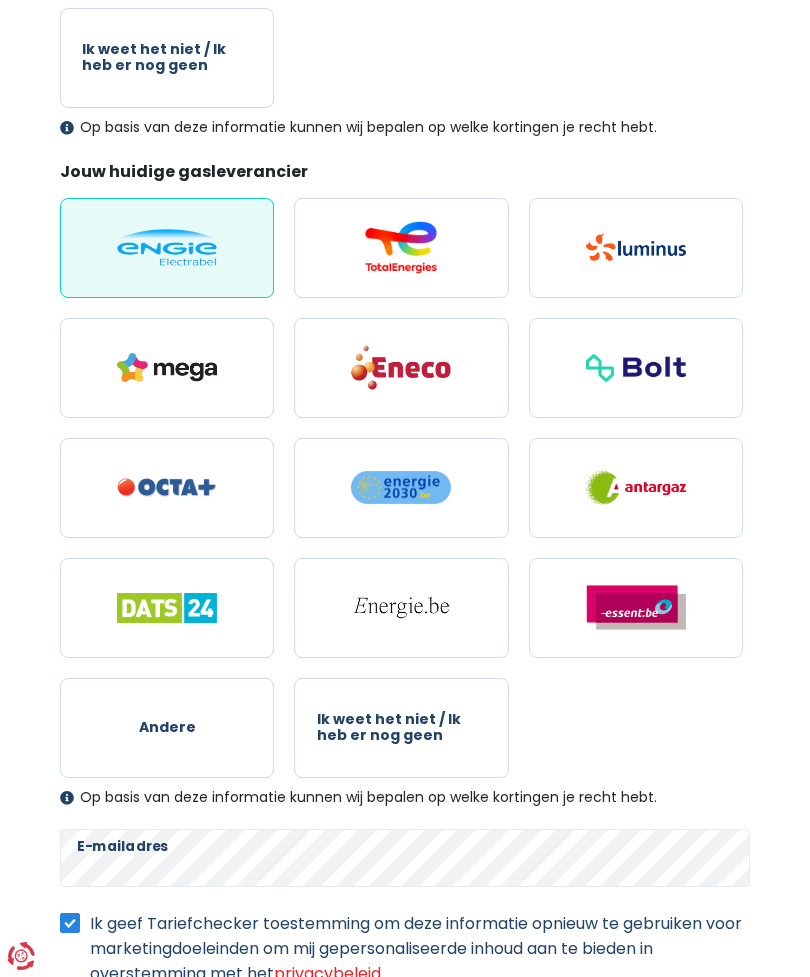 scroll, scrollTop: 716, scrollLeft: 0, axis: vertical 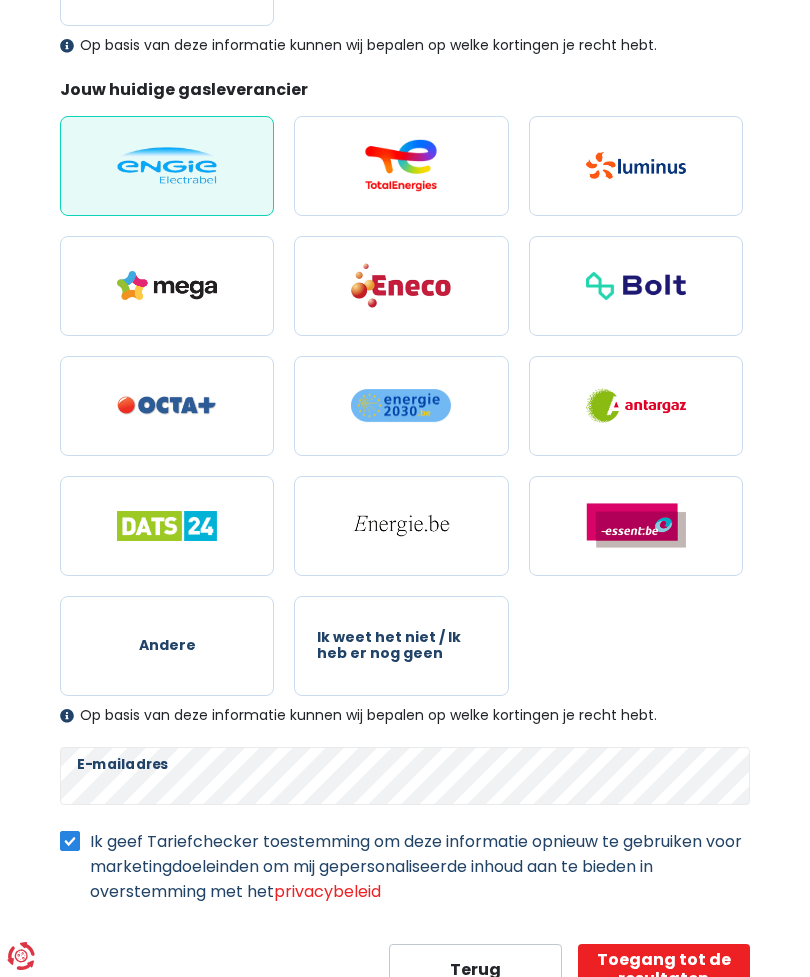 click on "Toegang tot de resultaten" at bounding box center (664, 969) 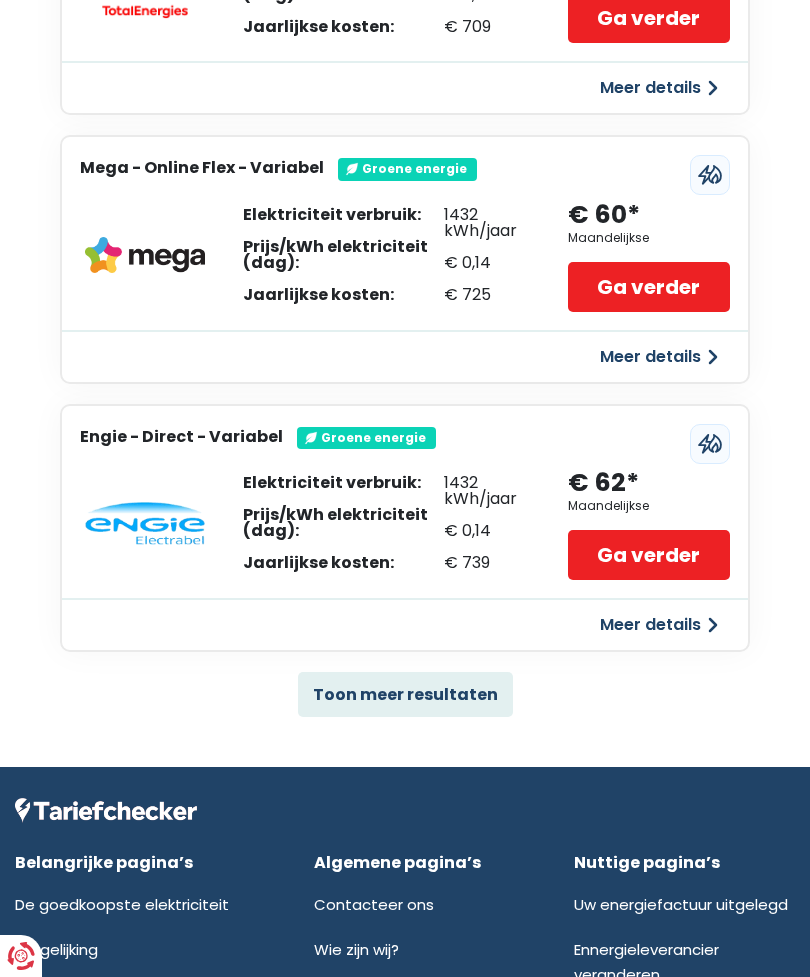 scroll, scrollTop: 996, scrollLeft: 0, axis: vertical 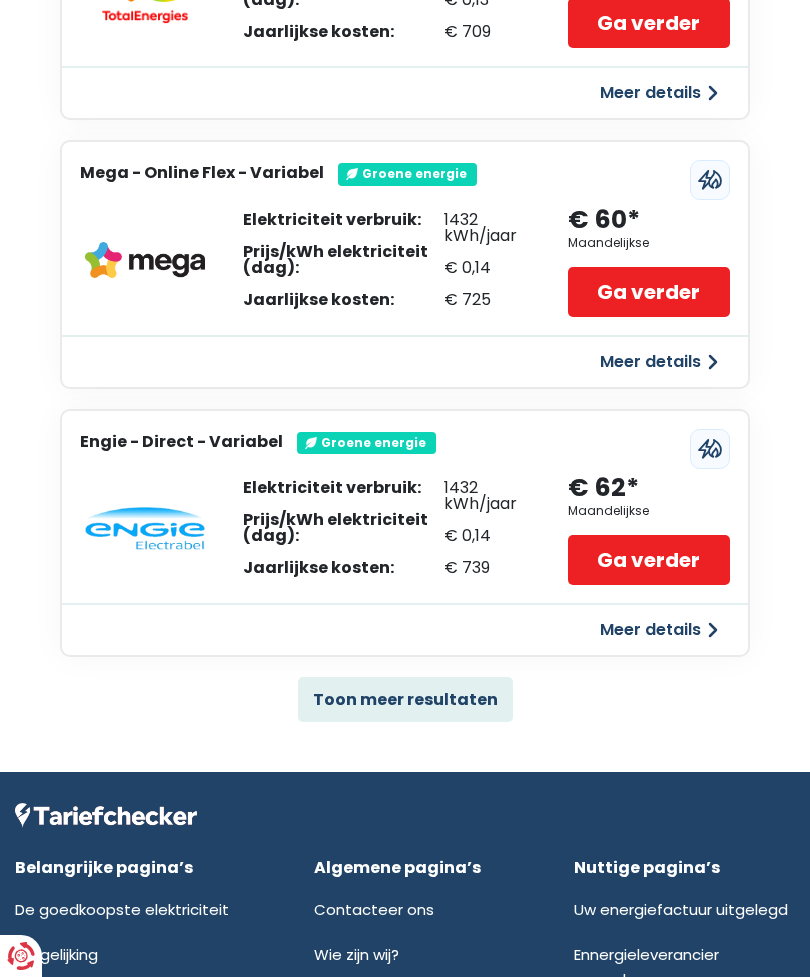 click on "Toon meer resultaten" at bounding box center [405, 699] 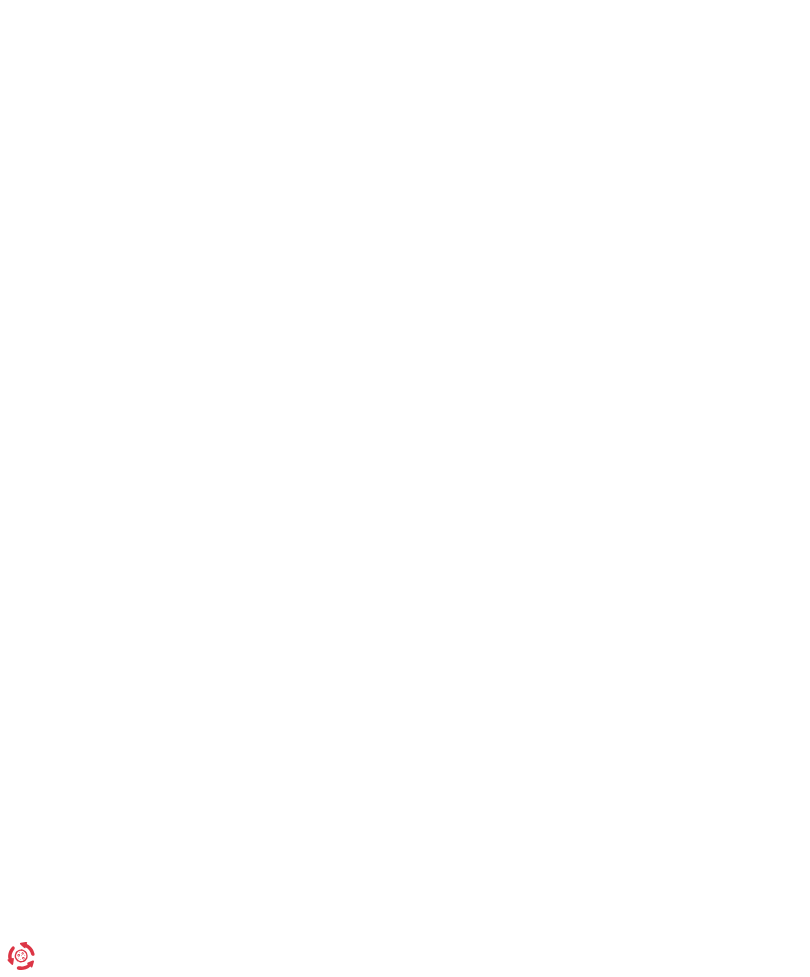 scroll, scrollTop: 780, scrollLeft: 0, axis: vertical 